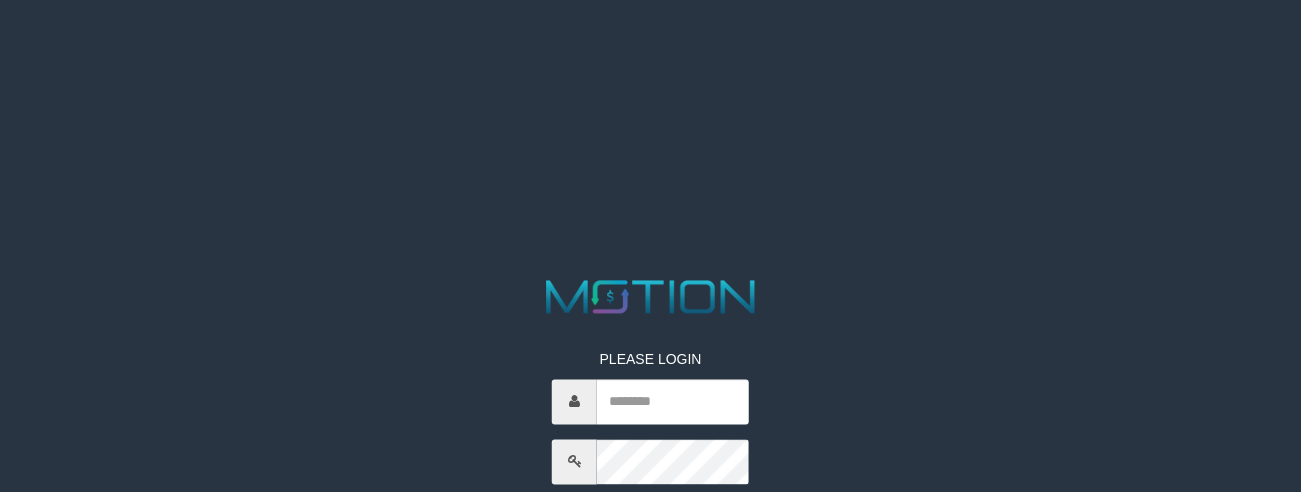 scroll, scrollTop: 0, scrollLeft: 0, axis: both 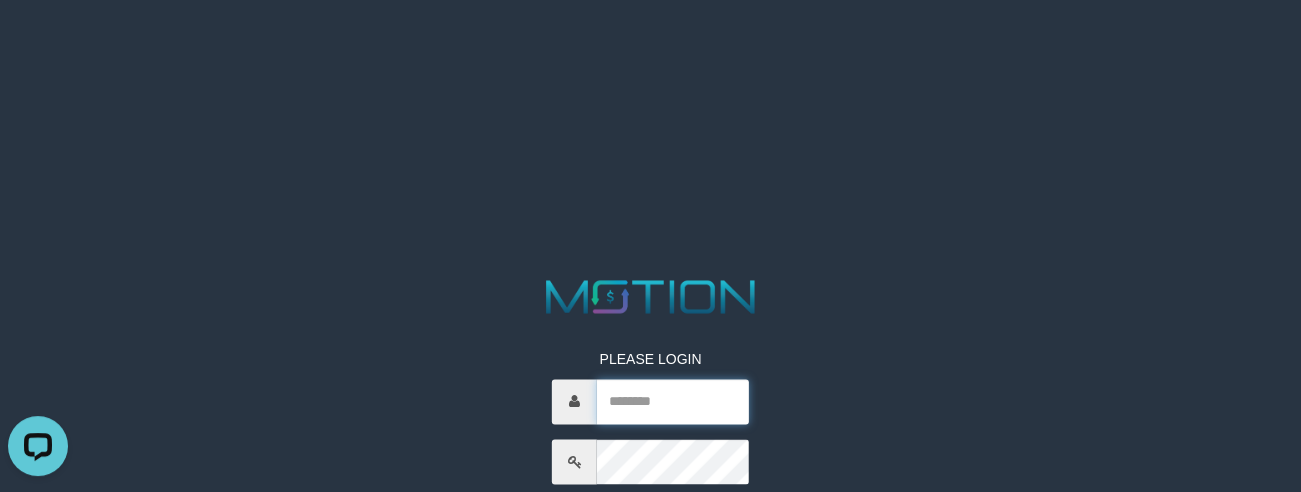click at bounding box center [673, 401] 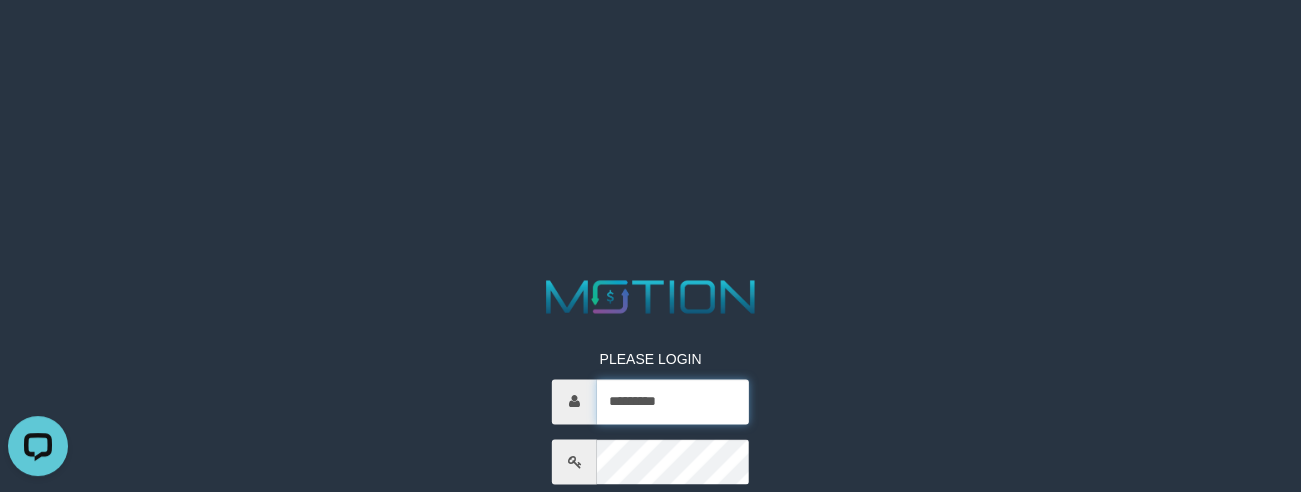 scroll, scrollTop: 80, scrollLeft: 0, axis: vertical 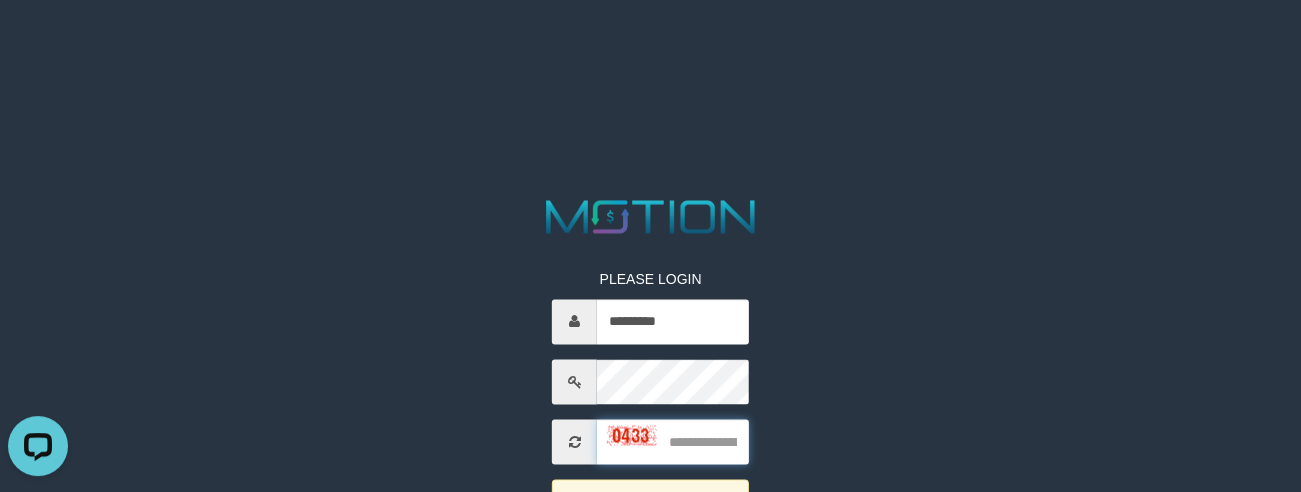 click at bounding box center [673, 441] 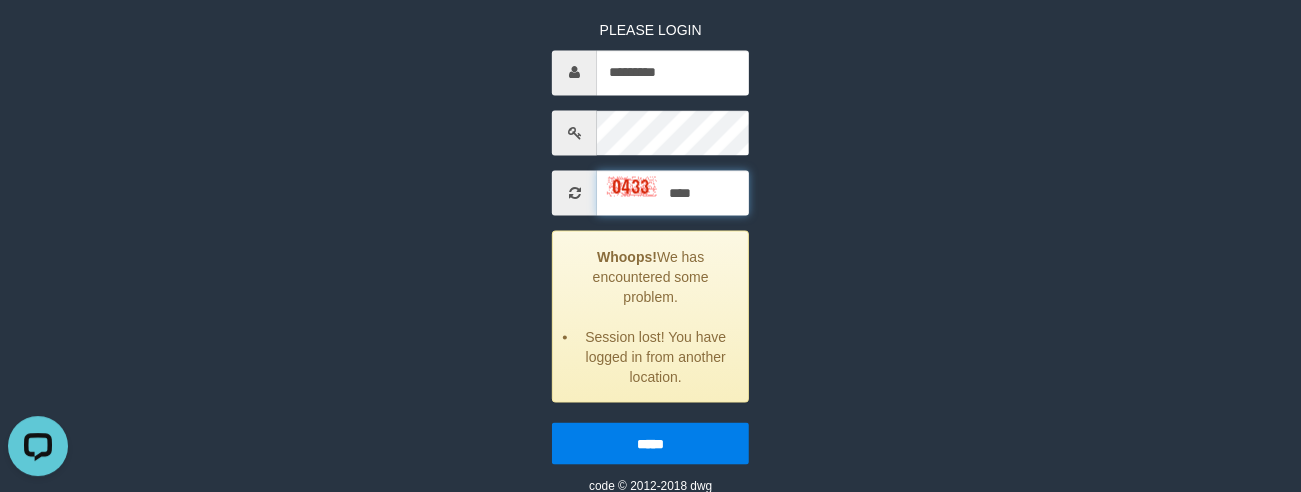 scroll, scrollTop: 330, scrollLeft: 0, axis: vertical 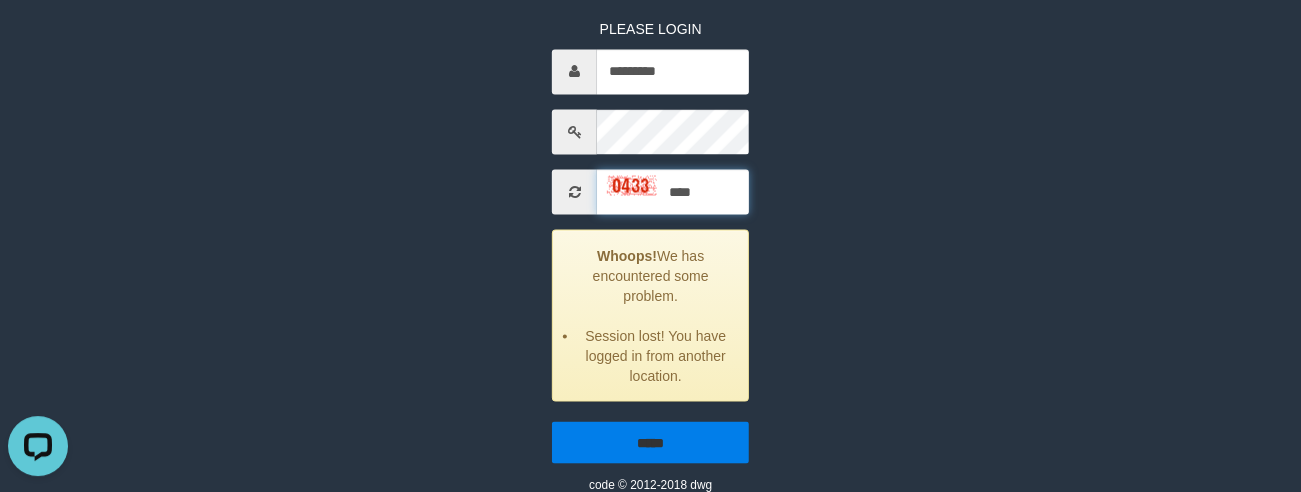 type on "****" 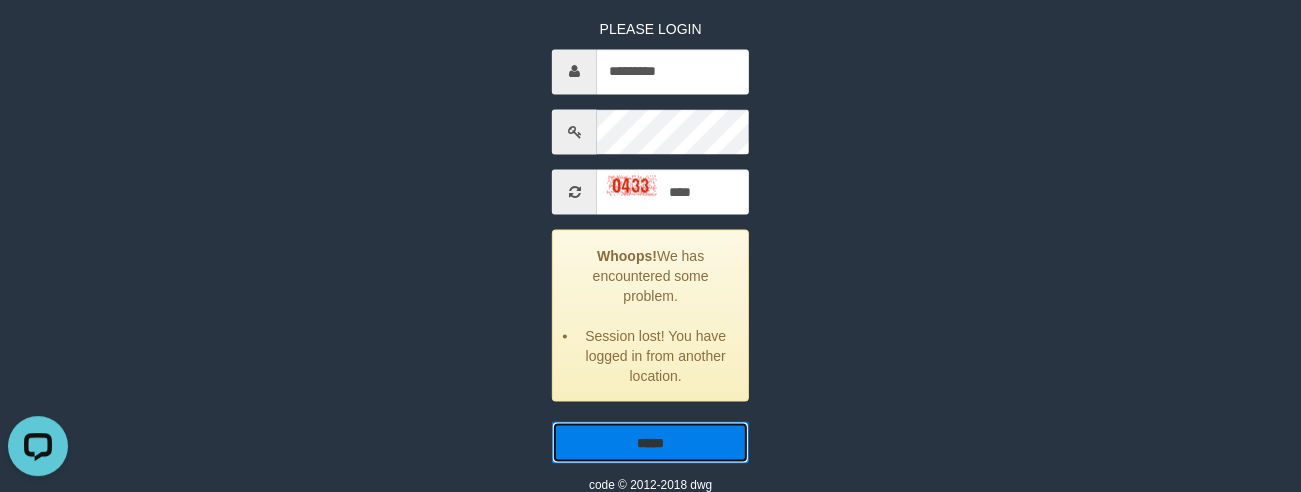 click on "*****" at bounding box center [650, 442] 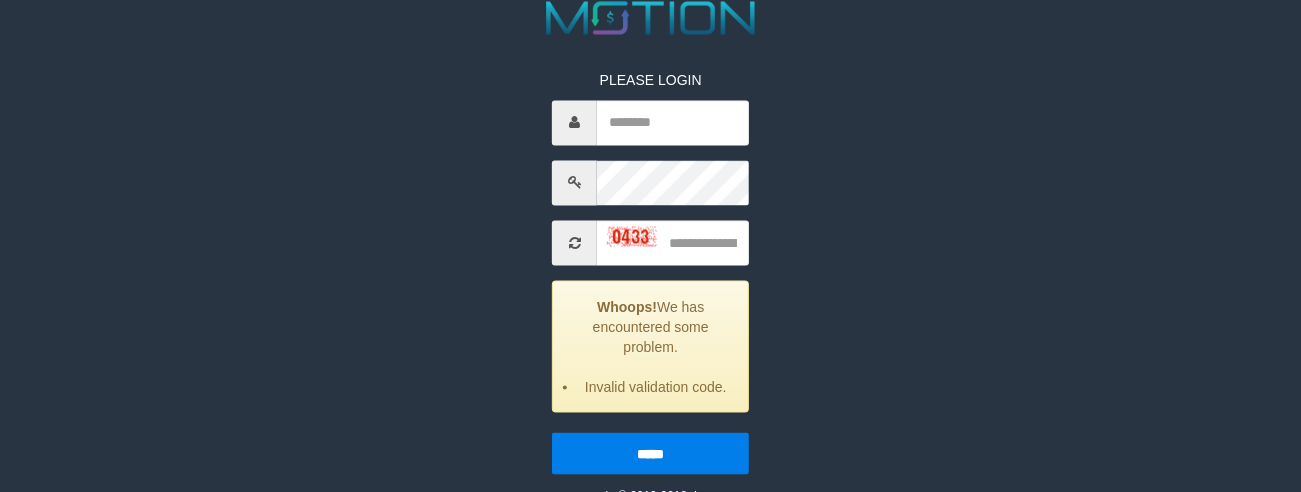 scroll, scrollTop: 270, scrollLeft: 0, axis: vertical 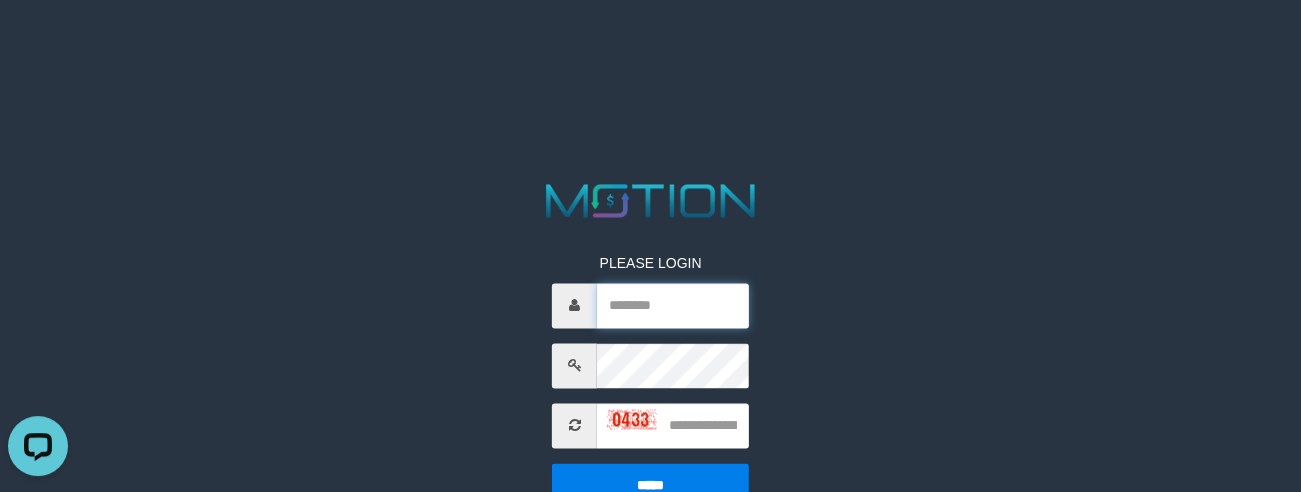 click at bounding box center [673, 305] 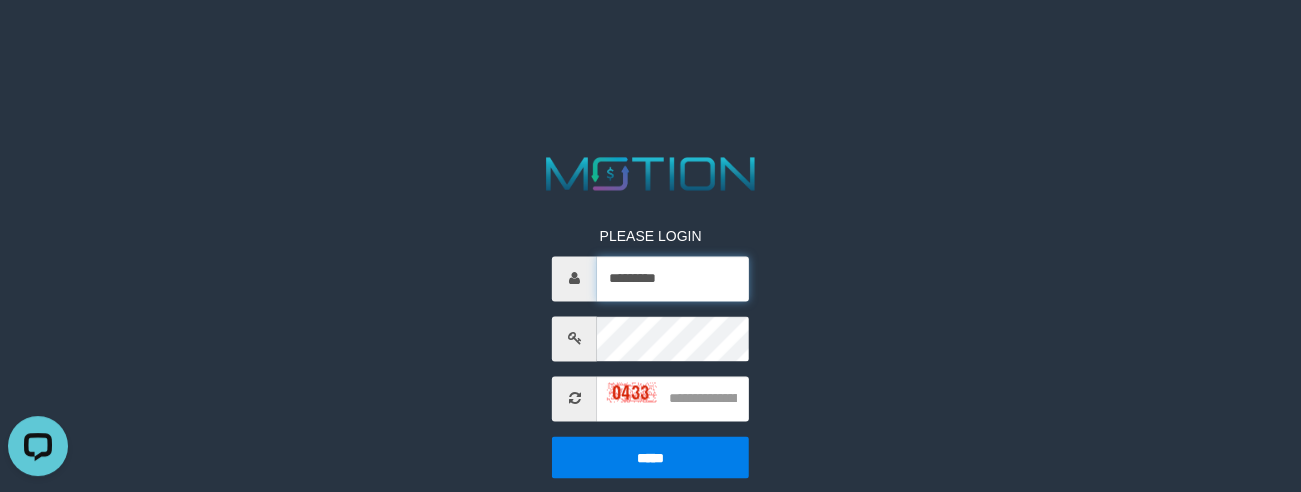 scroll, scrollTop: 42, scrollLeft: 0, axis: vertical 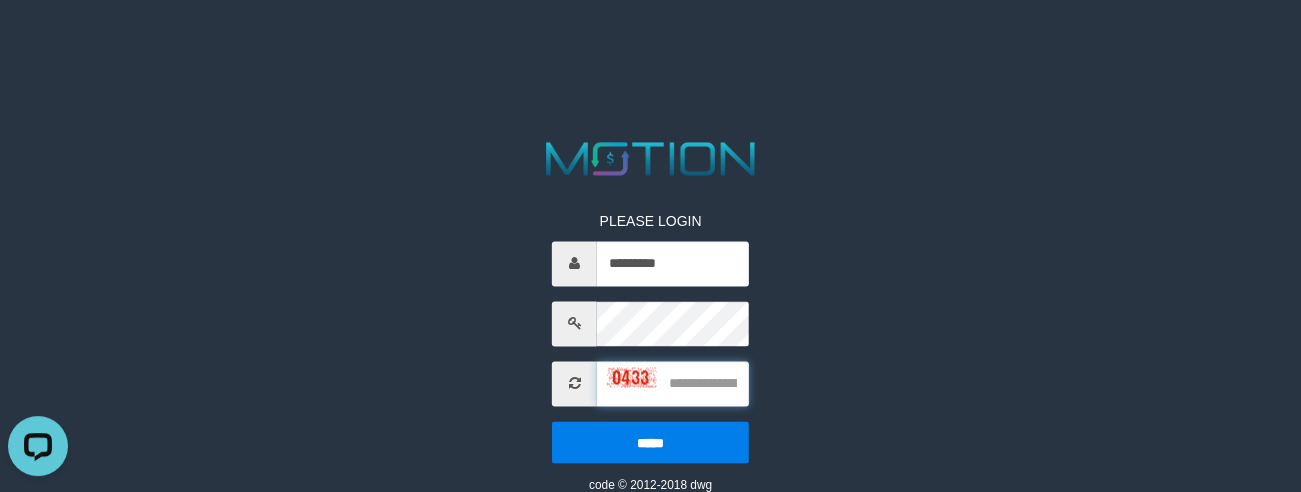 click at bounding box center [673, 383] 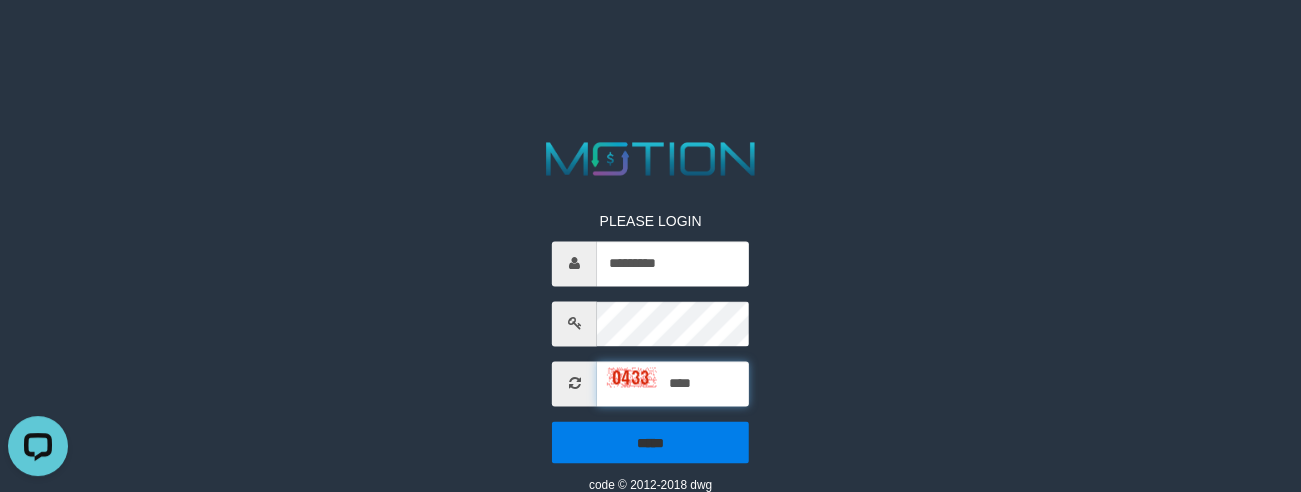type on "****" 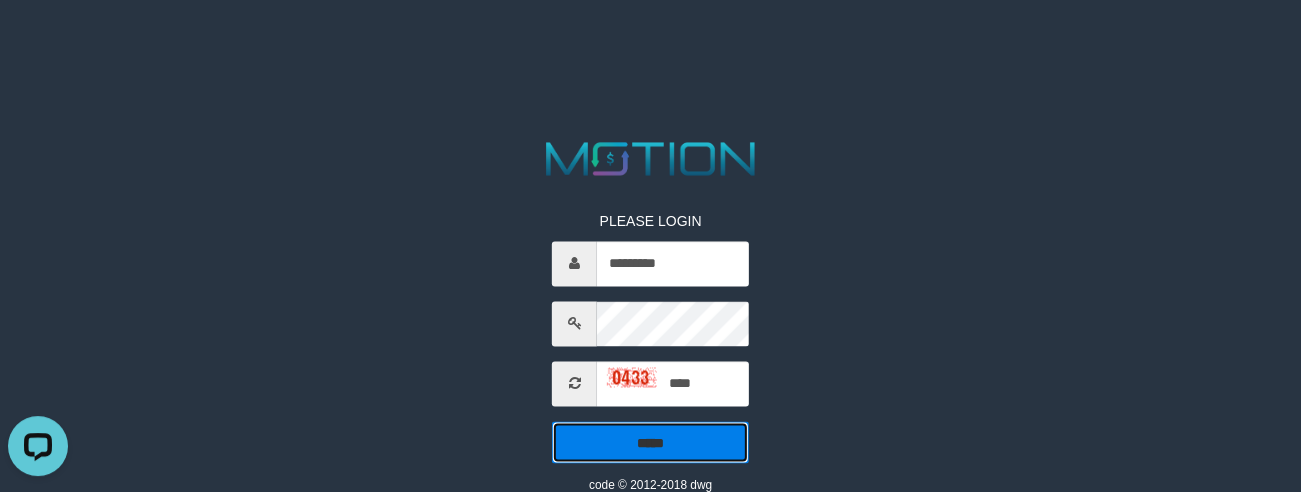 click on "*****" at bounding box center (650, 442) 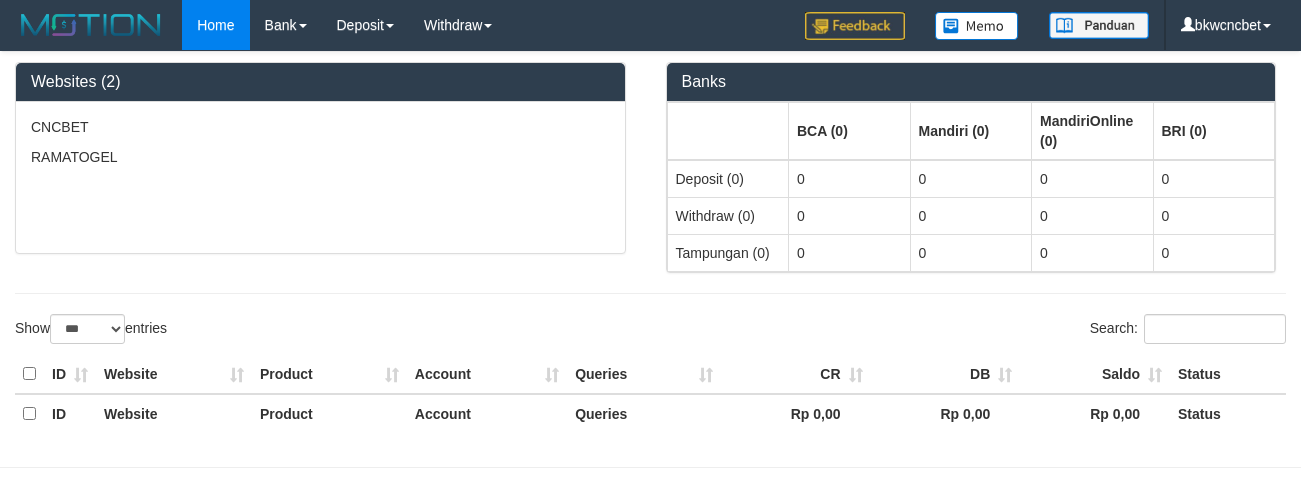 select on "***" 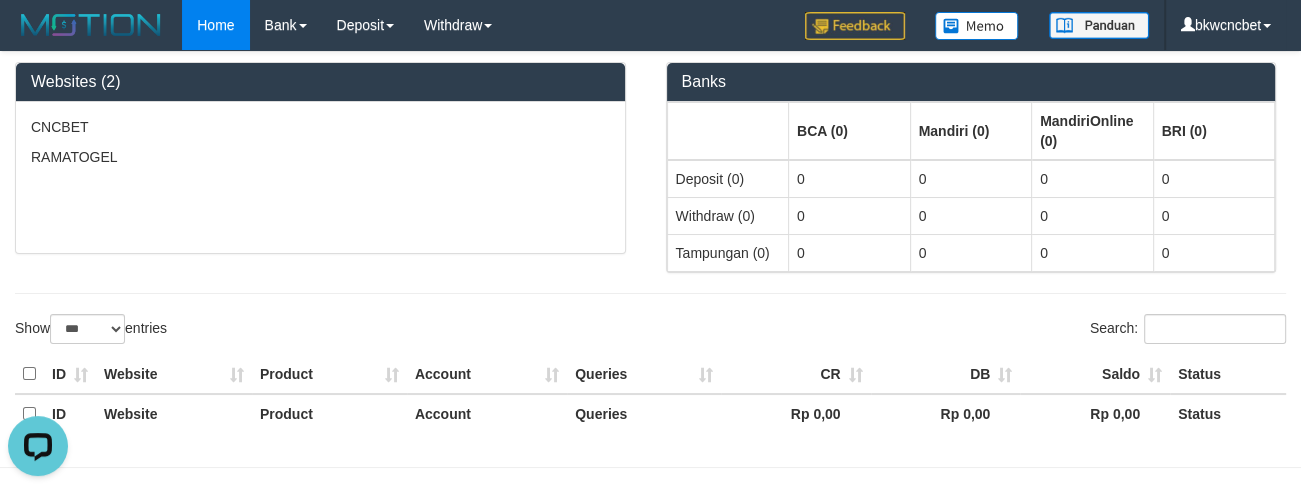 scroll, scrollTop: 0, scrollLeft: 0, axis: both 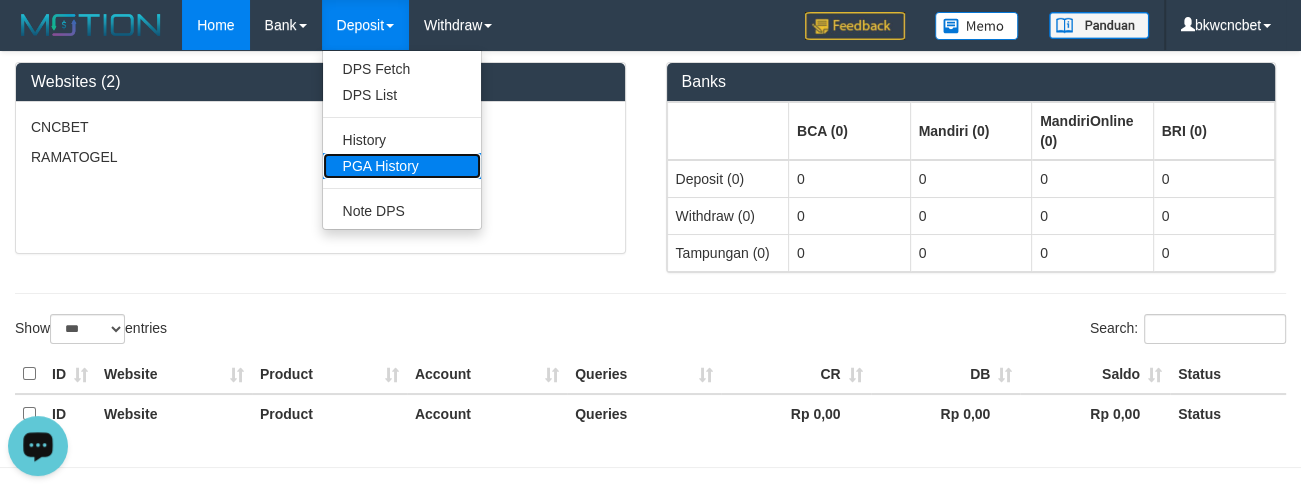 click on "PGA History" at bounding box center [402, 166] 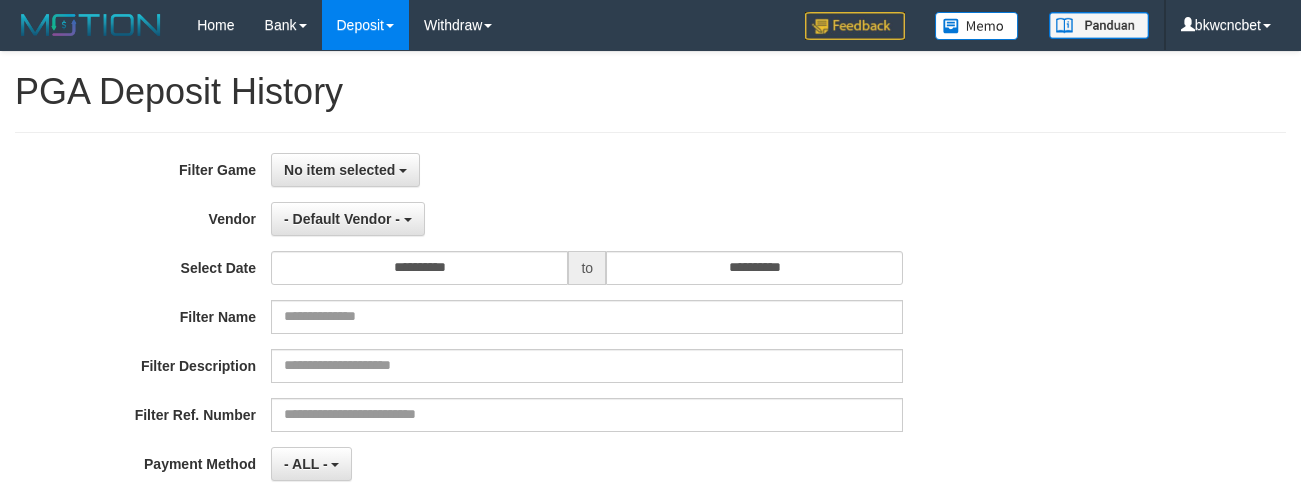 select 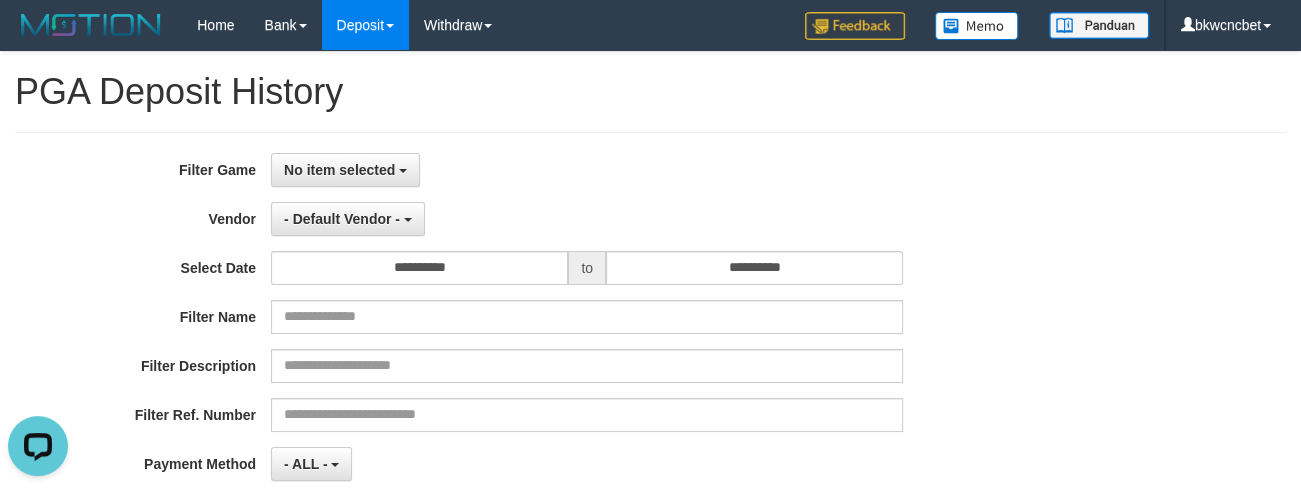 scroll, scrollTop: 0, scrollLeft: 0, axis: both 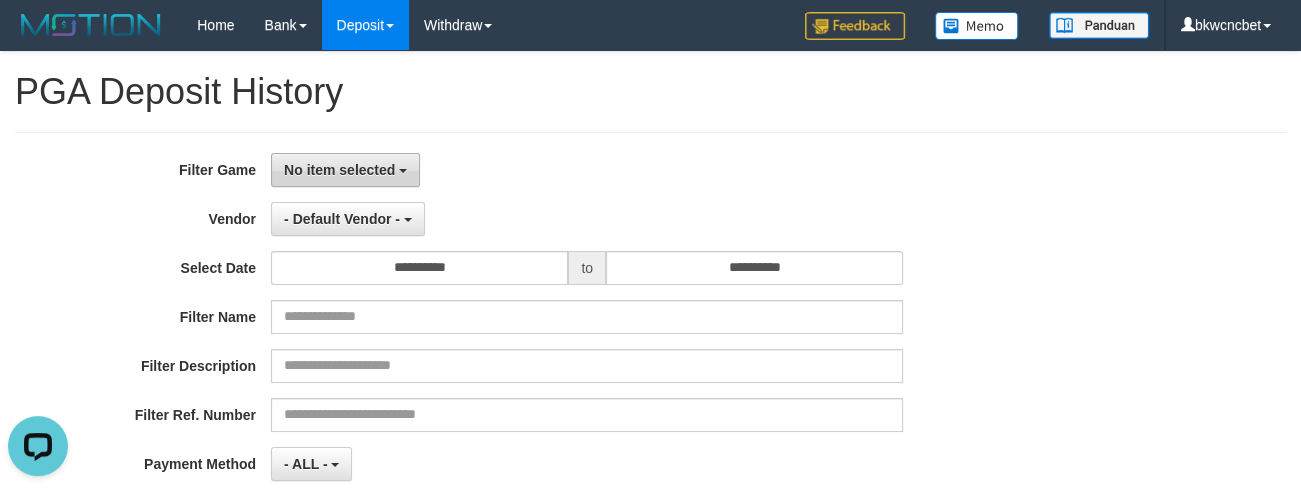 click on "No item selected" at bounding box center (345, 170) 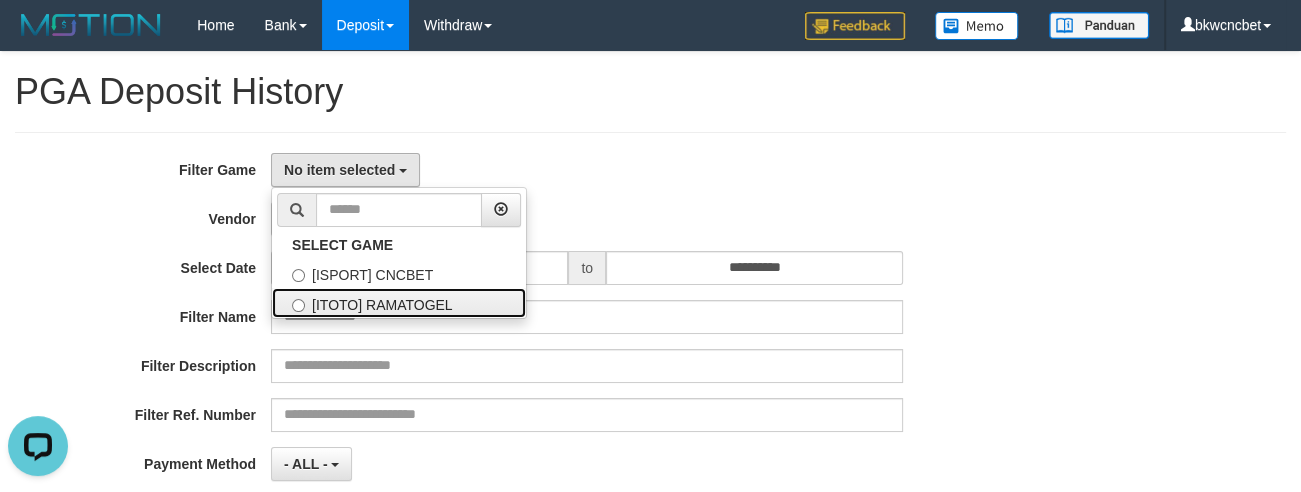 click on "[ITOTO] RAMATOGEL" at bounding box center [399, 303] 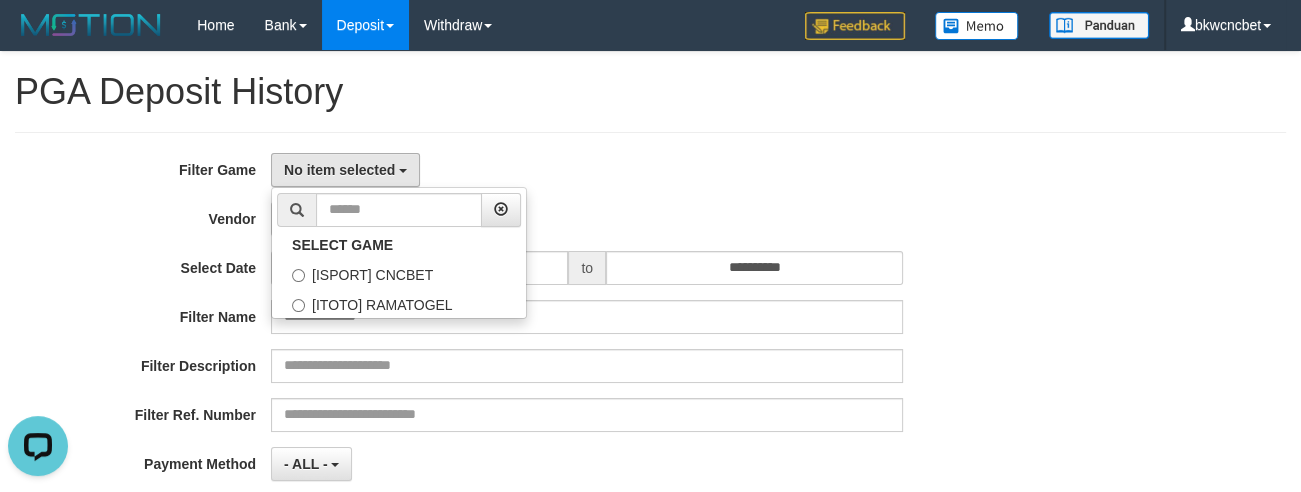 select on "****" 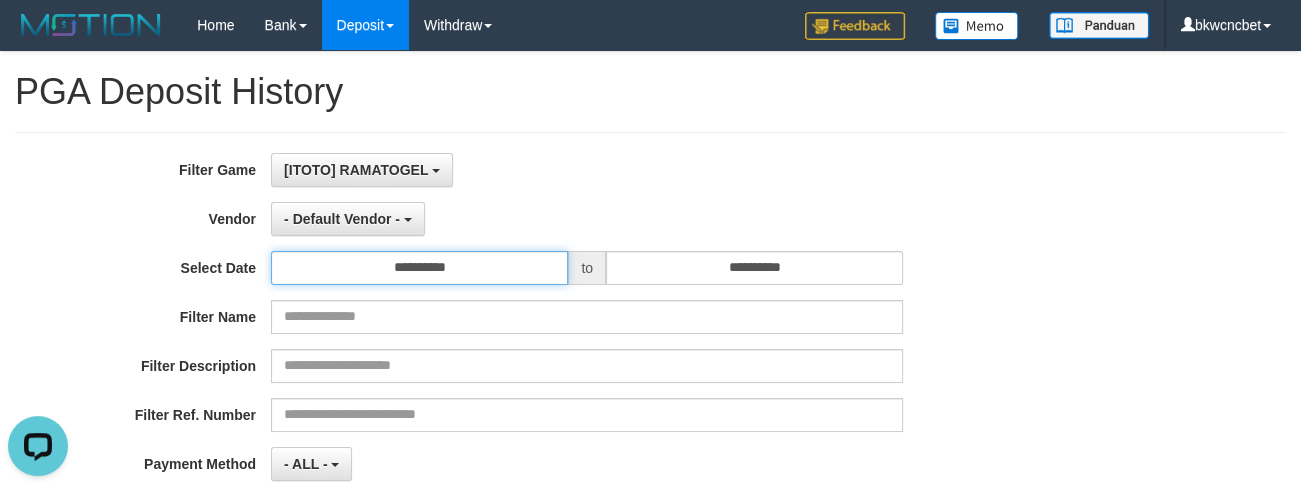click on "**********" at bounding box center [419, 268] 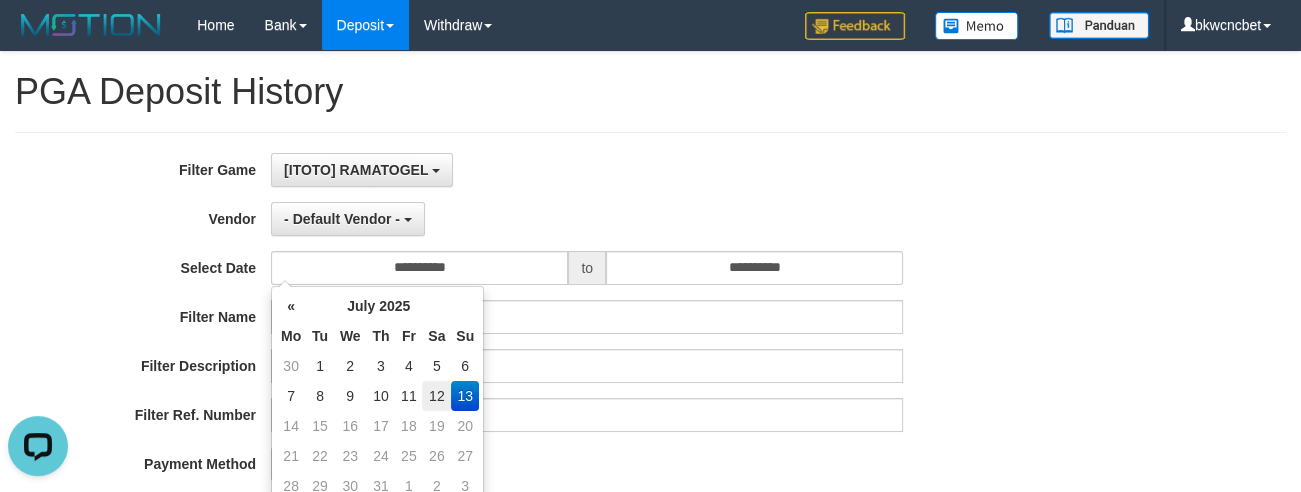 click on "12" at bounding box center [436, 396] 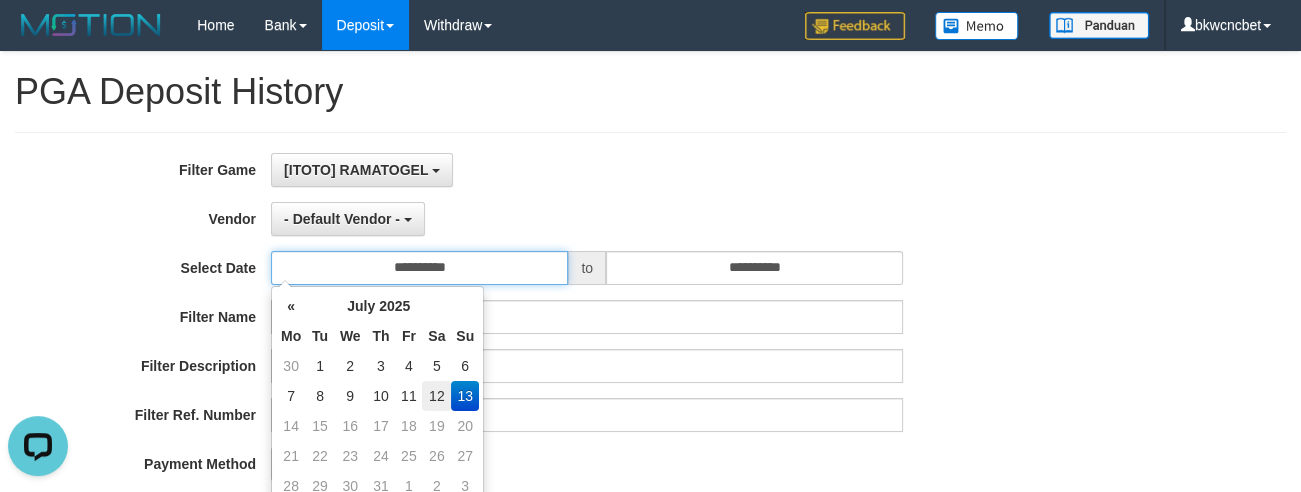type on "**********" 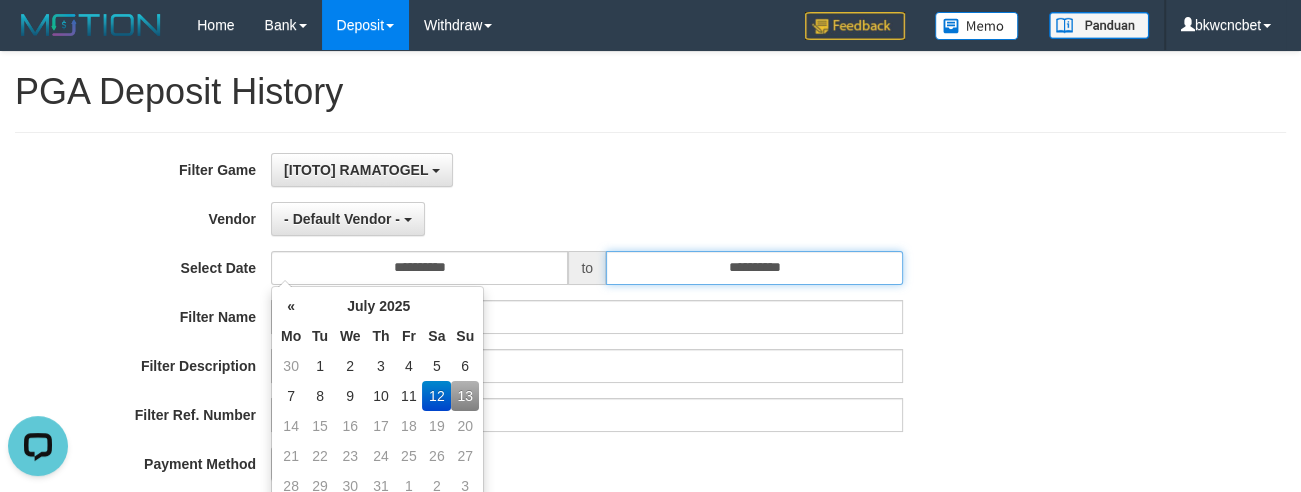 click on "**********" at bounding box center (754, 268) 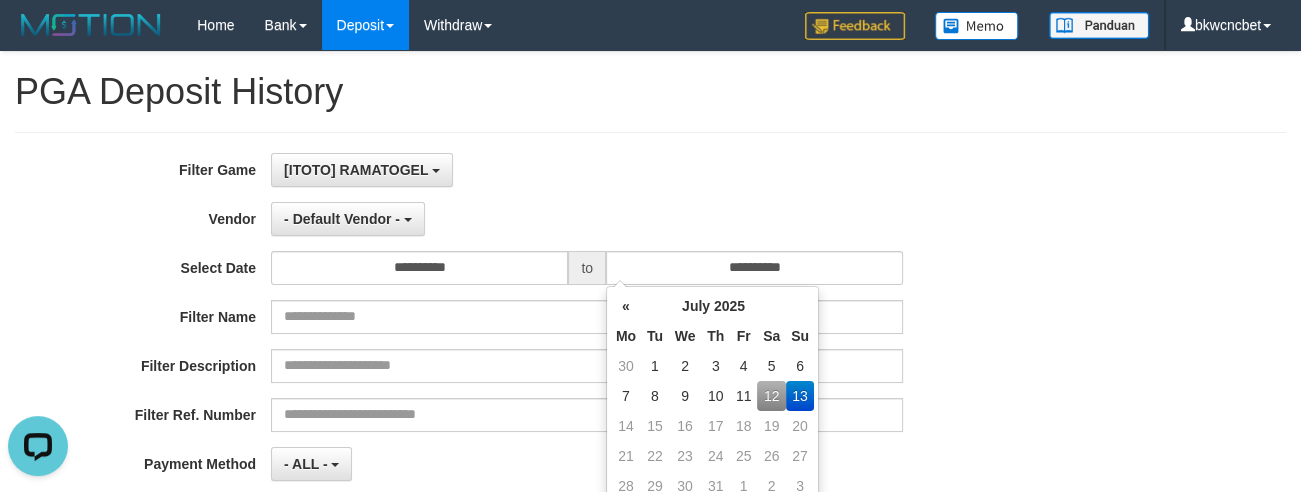 click on "12" at bounding box center (771, 396) 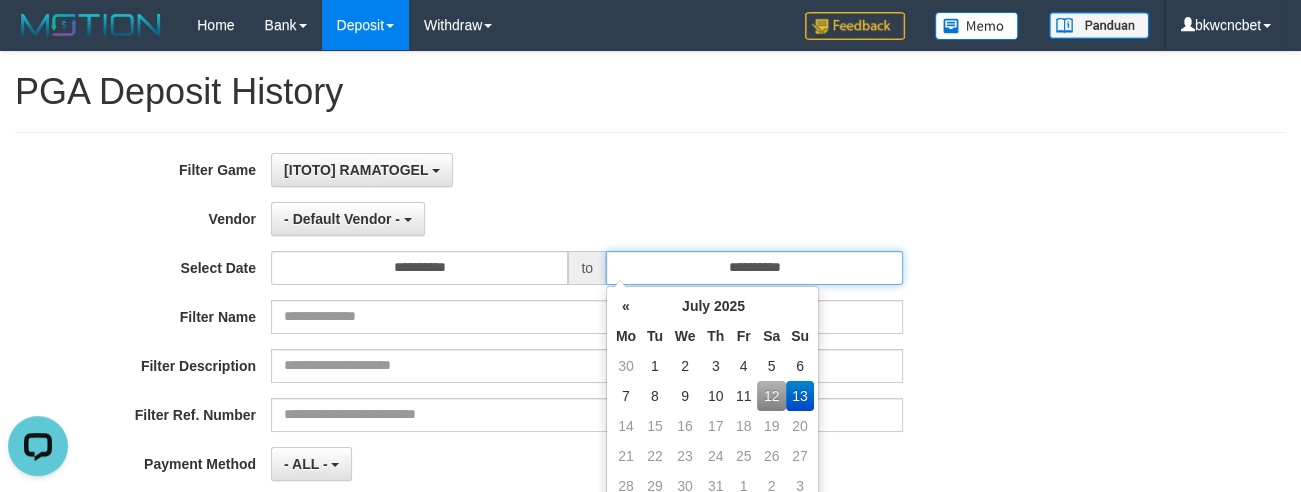 type on "**********" 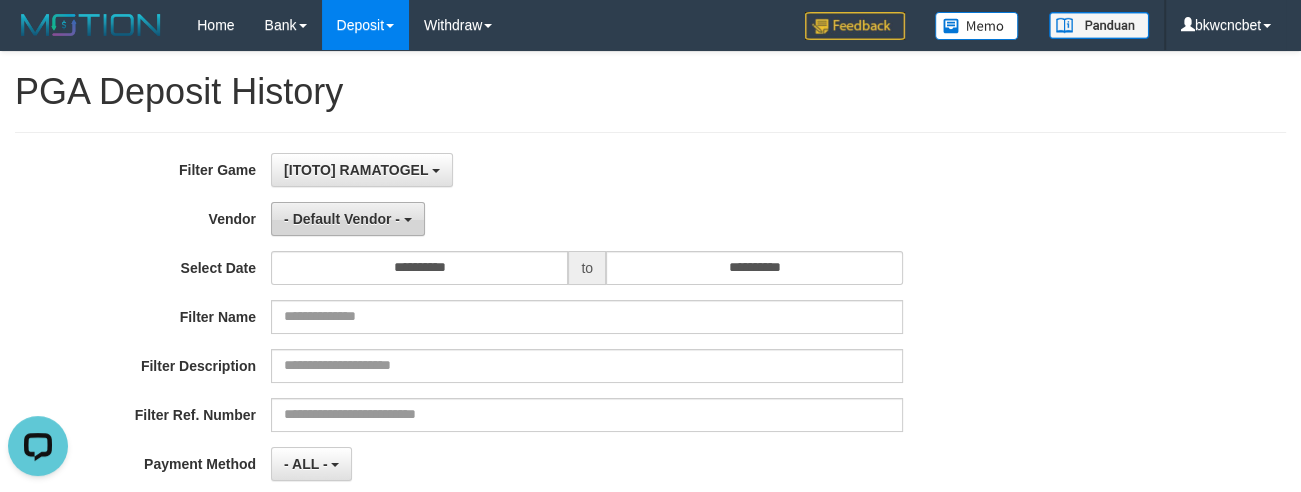 click on "- Default Vendor -" at bounding box center (342, 219) 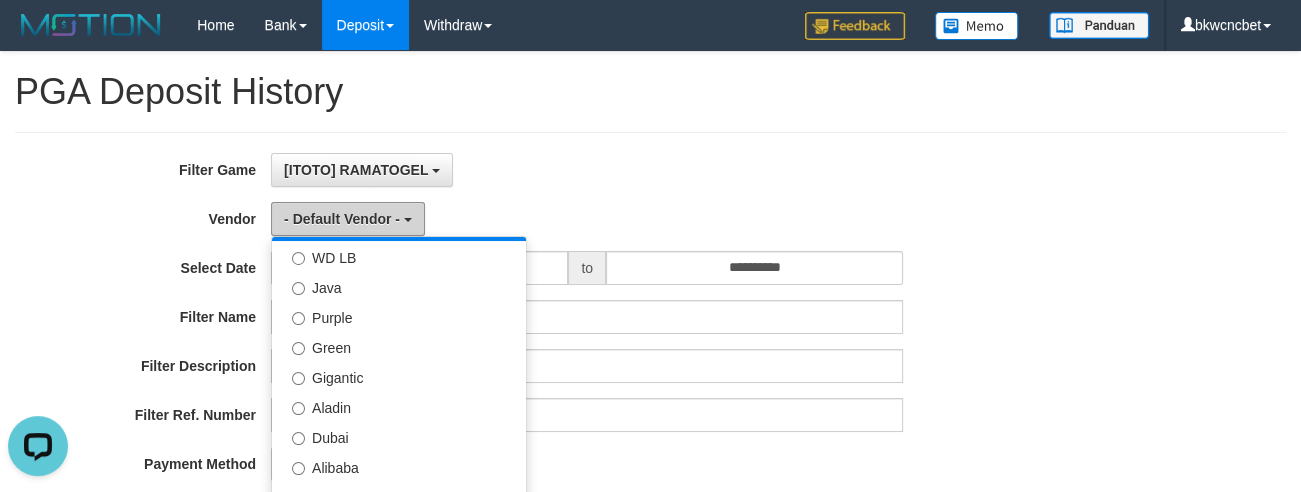 scroll, scrollTop: 240, scrollLeft: 0, axis: vertical 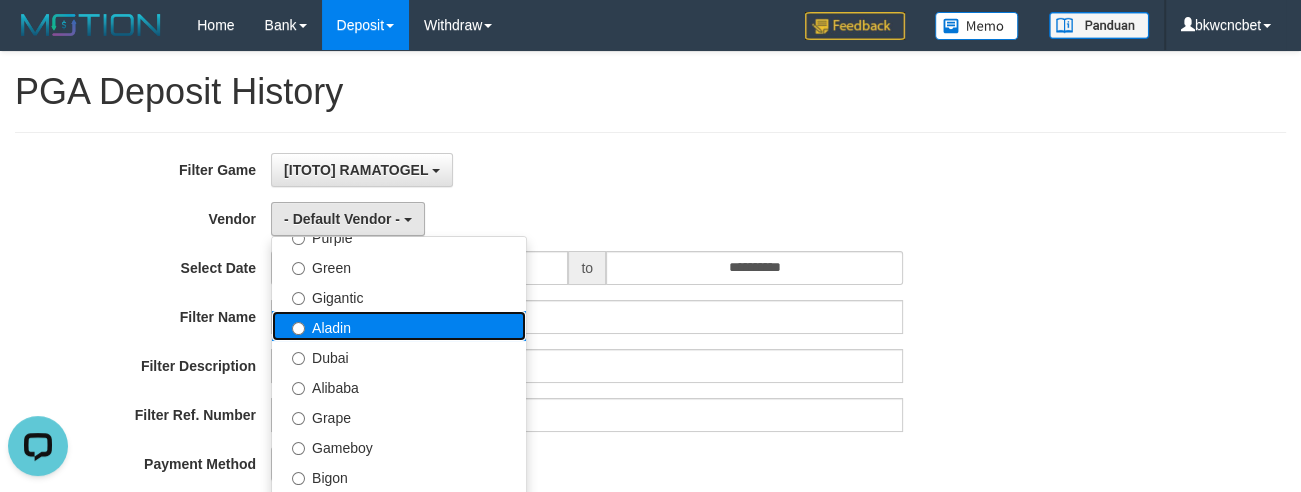 click on "Aladin" at bounding box center [399, 326] 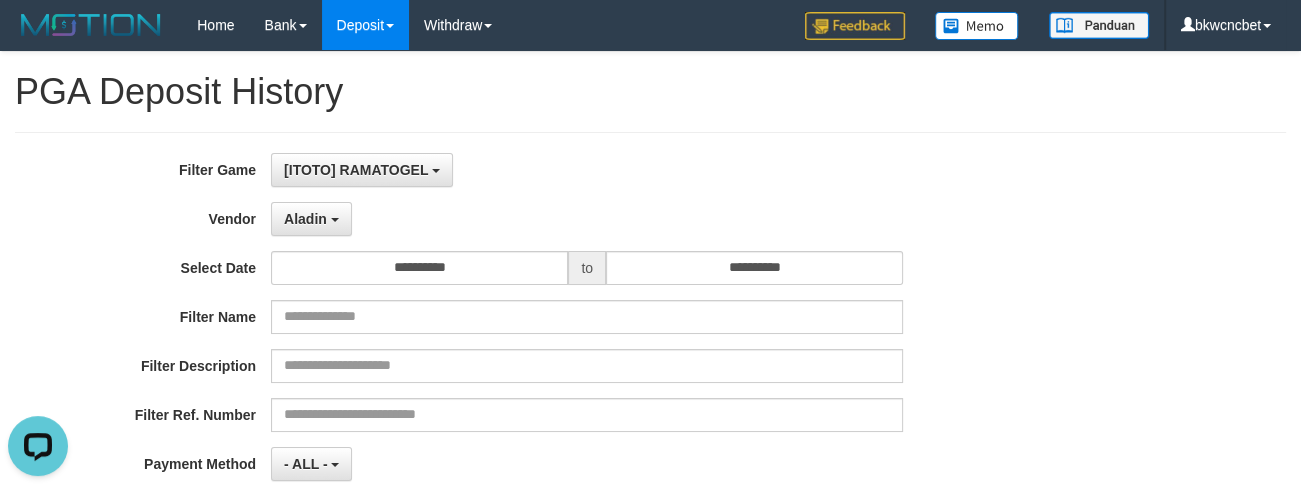 scroll, scrollTop: 160, scrollLeft: 0, axis: vertical 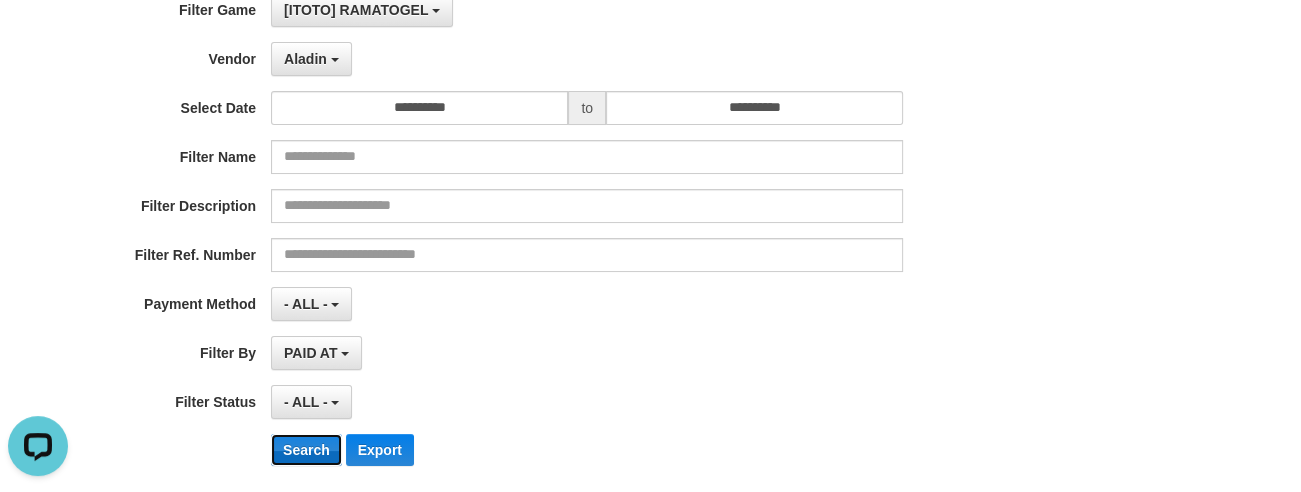 click on "Search" at bounding box center [306, 450] 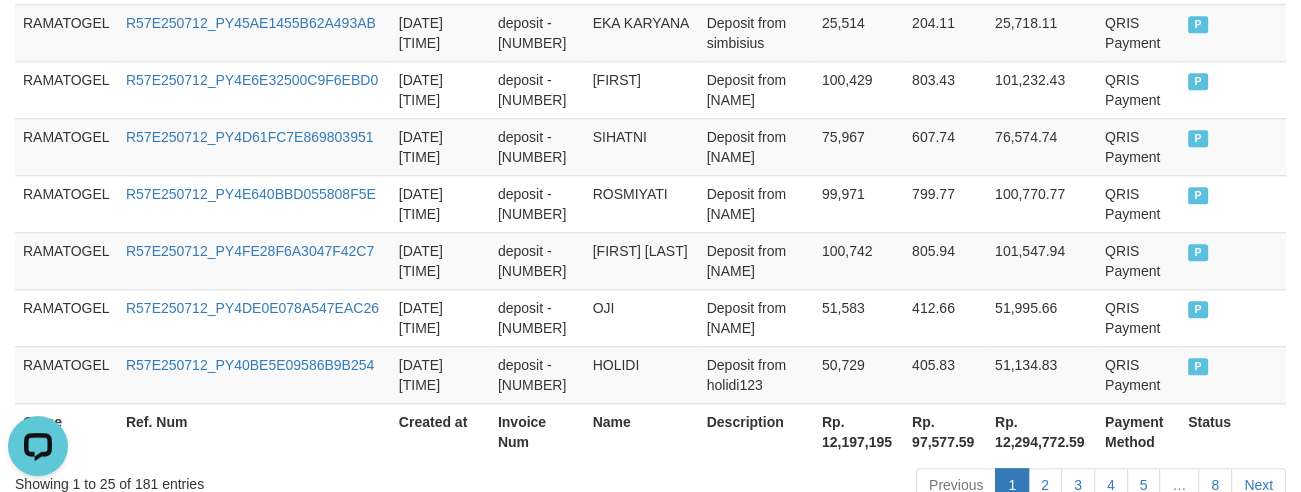 scroll, scrollTop: 1921, scrollLeft: 0, axis: vertical 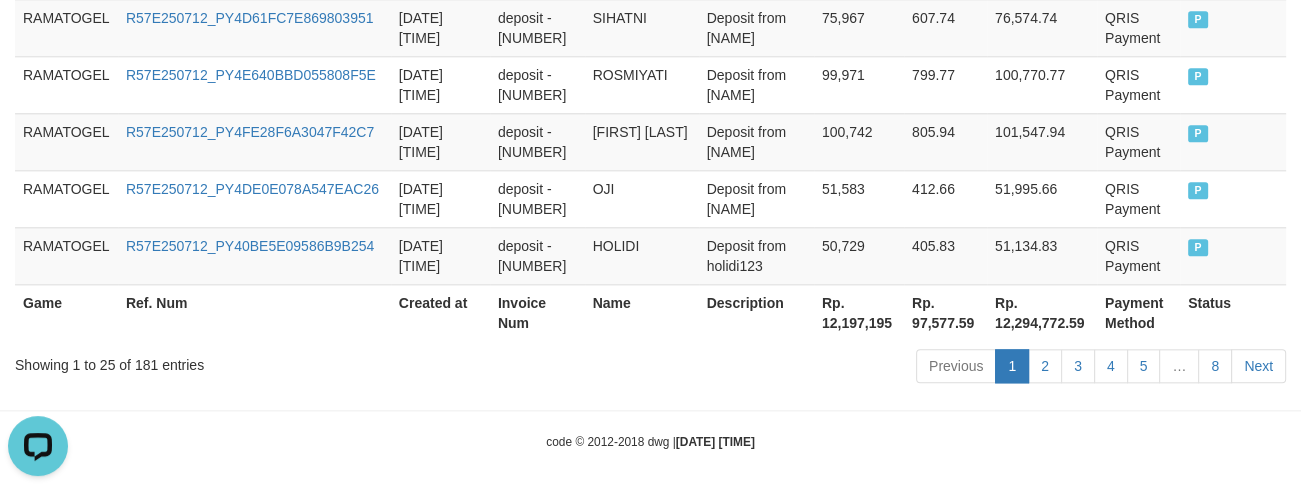 click on "Showing 1 to 25 of 181 entries" at bounding box center (271, 361) 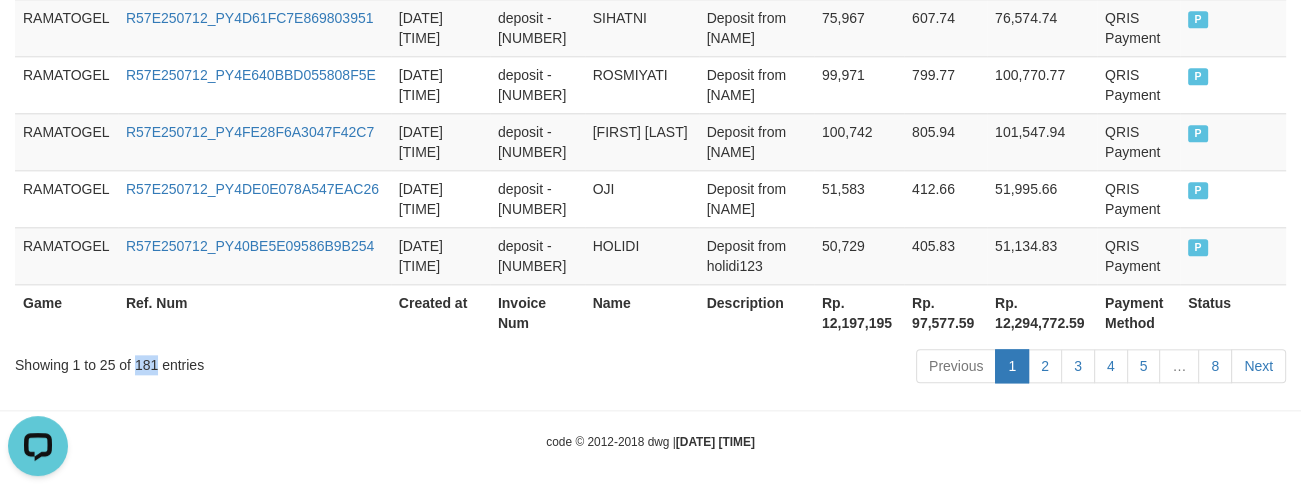 click on "Showing 1 to 25 of 181 entries" at bounding box center (271, 361) 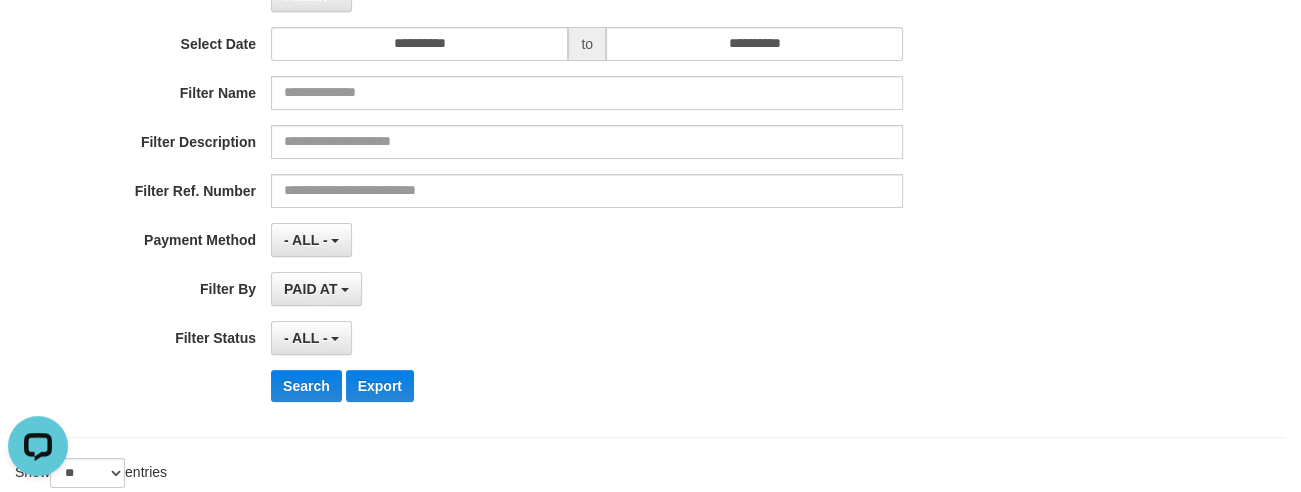 scroll, scrollTop: 81, scrollLeft: 0, axis: vertical 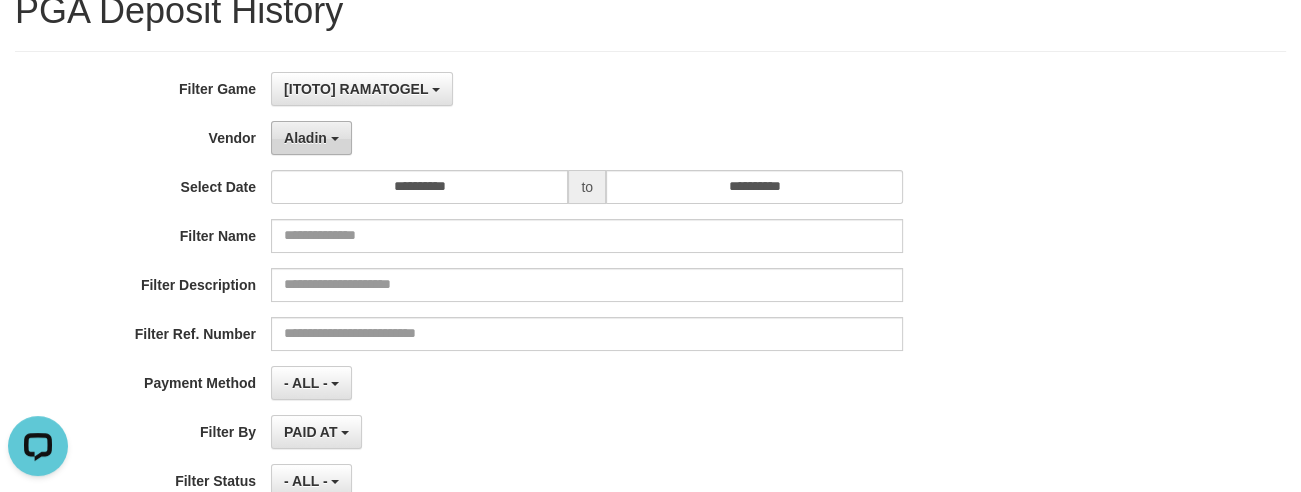 click on "Aladin" at bounding box center [311, 138] 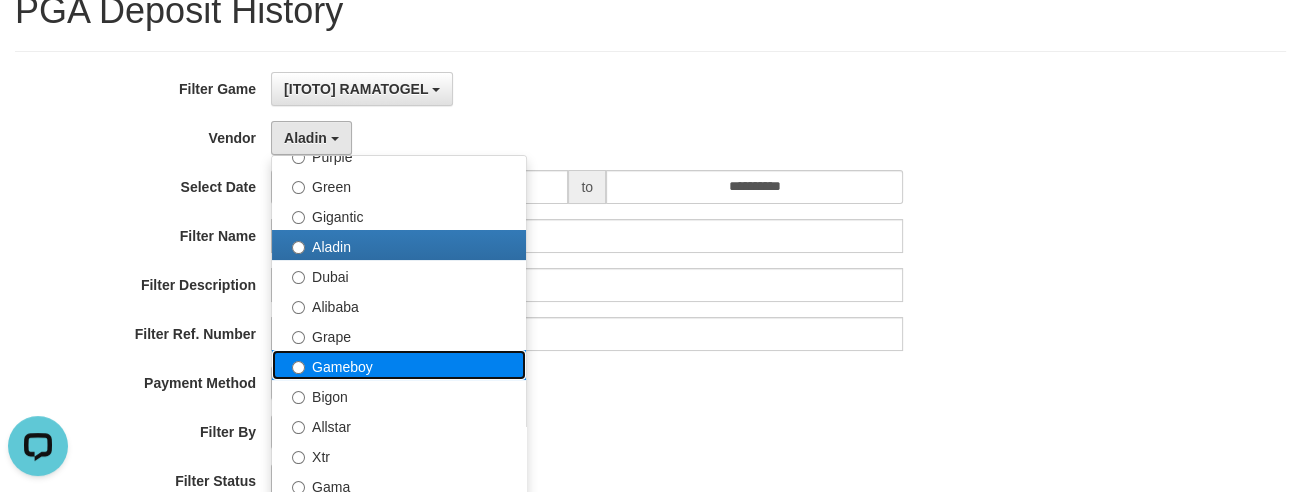 click on "Gameboy" at bounding box center (399, 365) 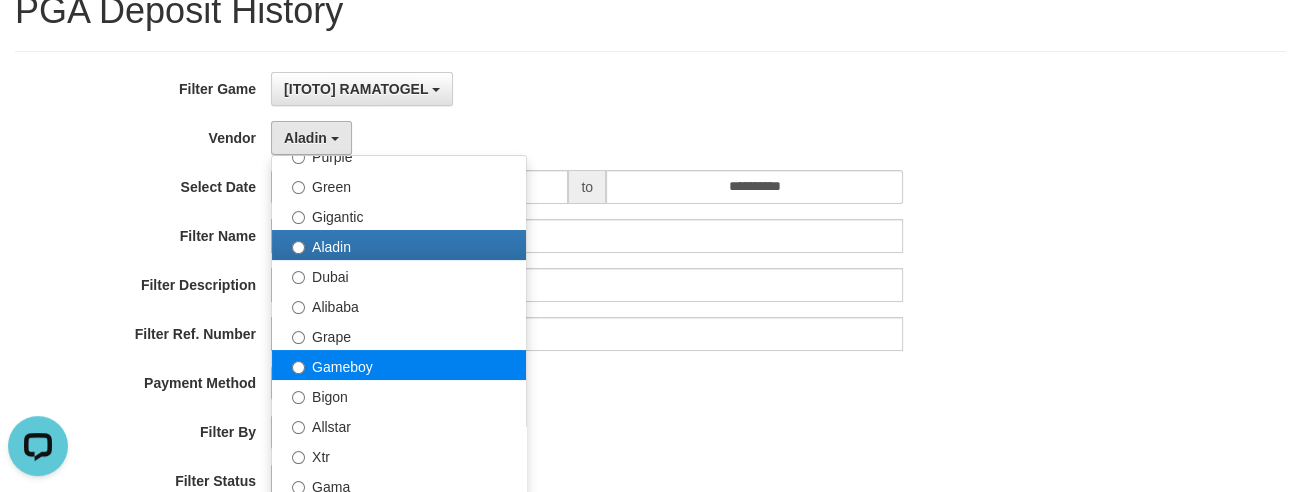select on "**********" 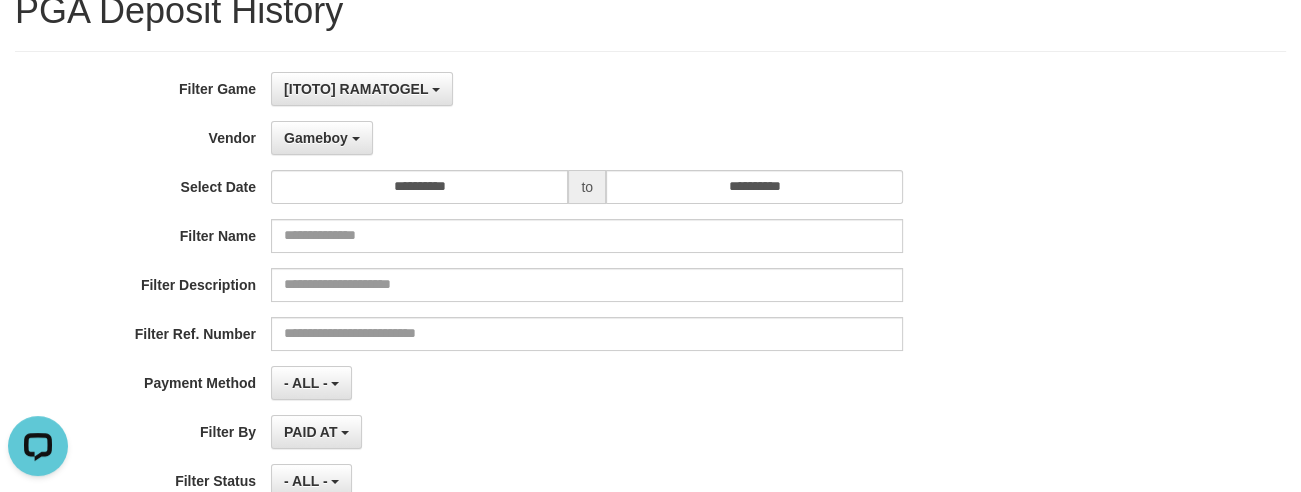 scroll, scrollTop: 241, scrollLeft: 0, axis: vertical 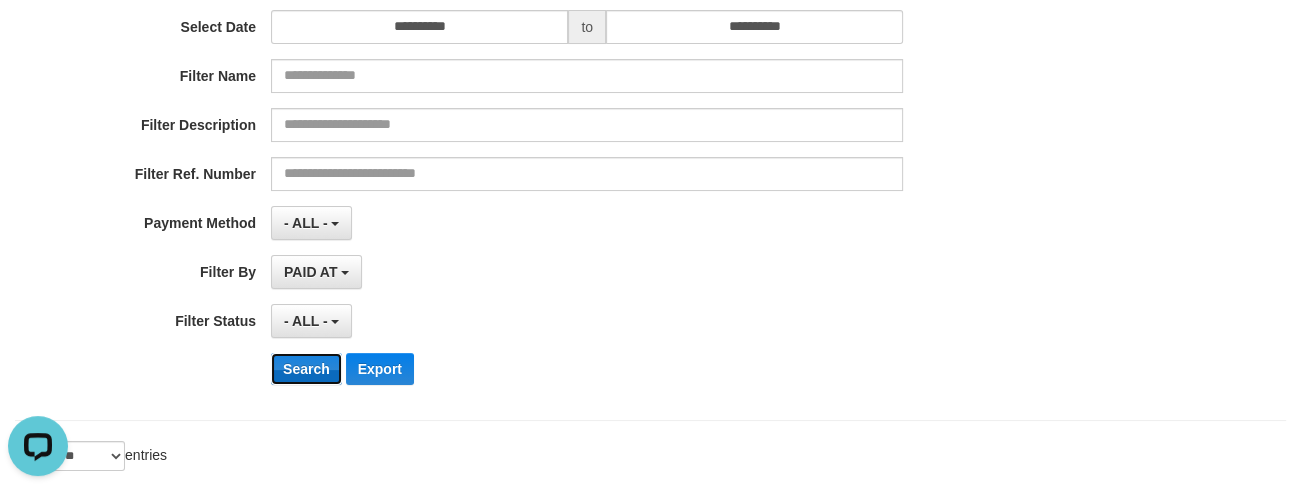 click on "Search" at bounding box center [306, 369] 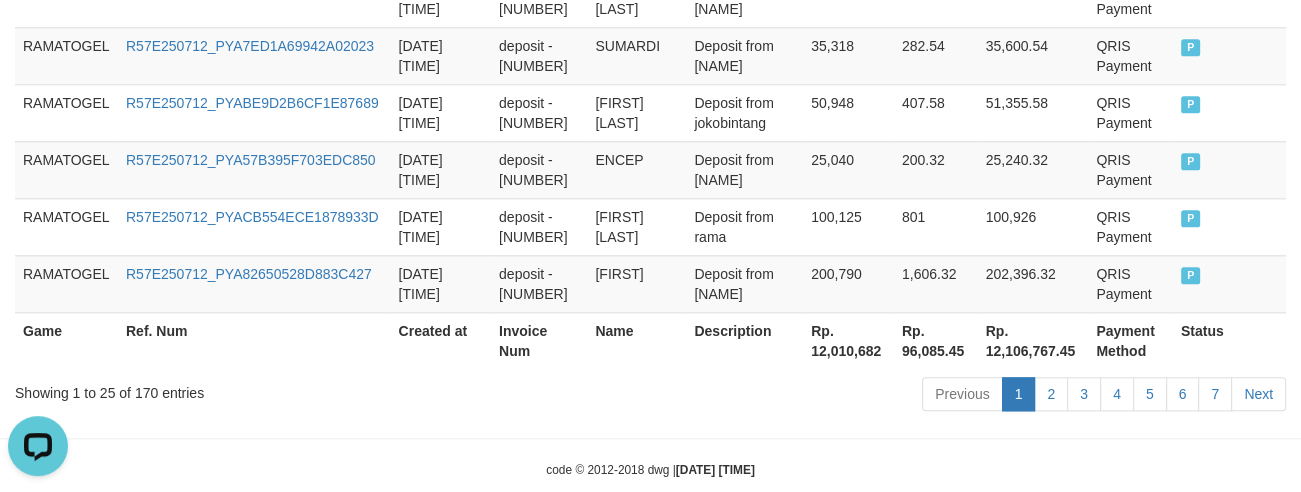 scroll, scrollTop: 1921, scrollLeft: 0, axis: vertical 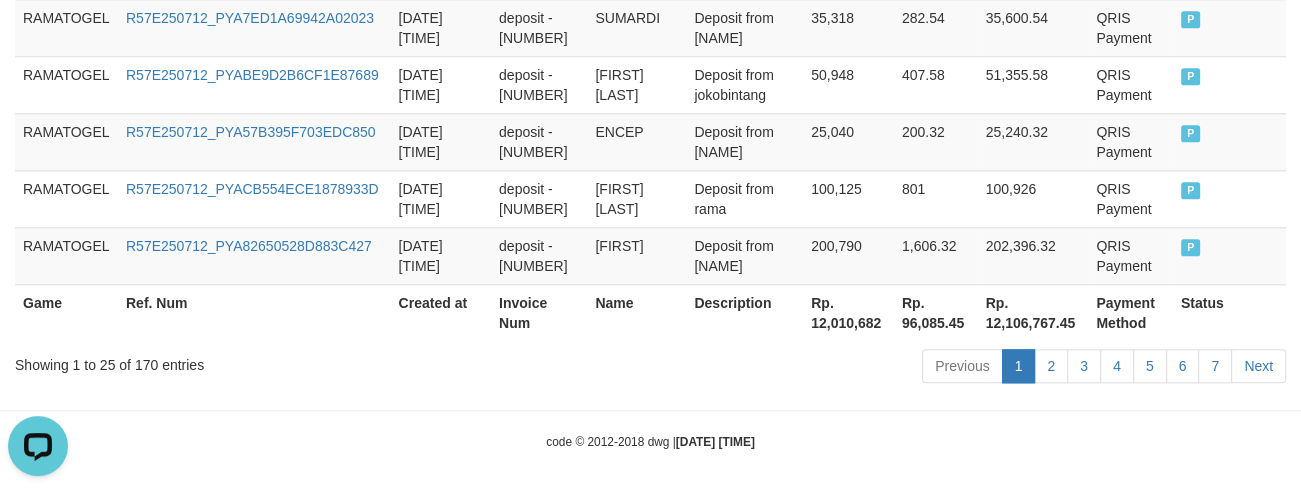 type 